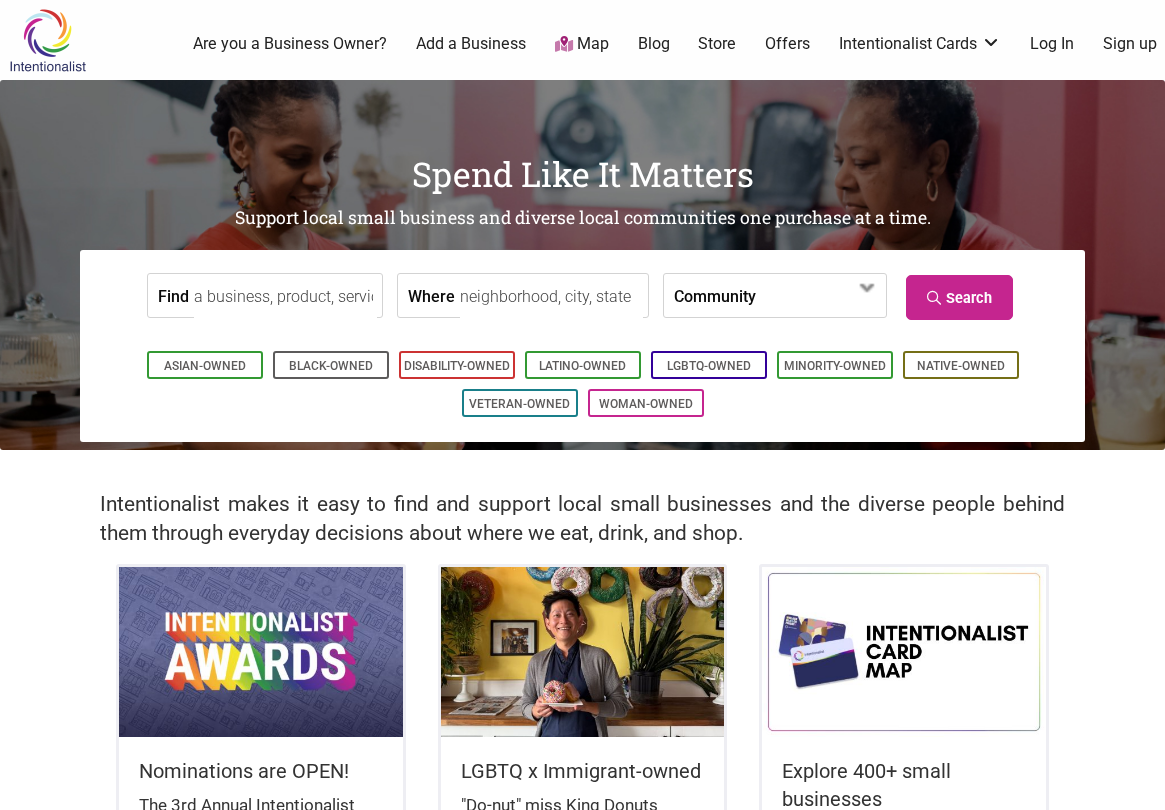 scroll, scrollTop: 0, scrollLeft: 0, axis: both 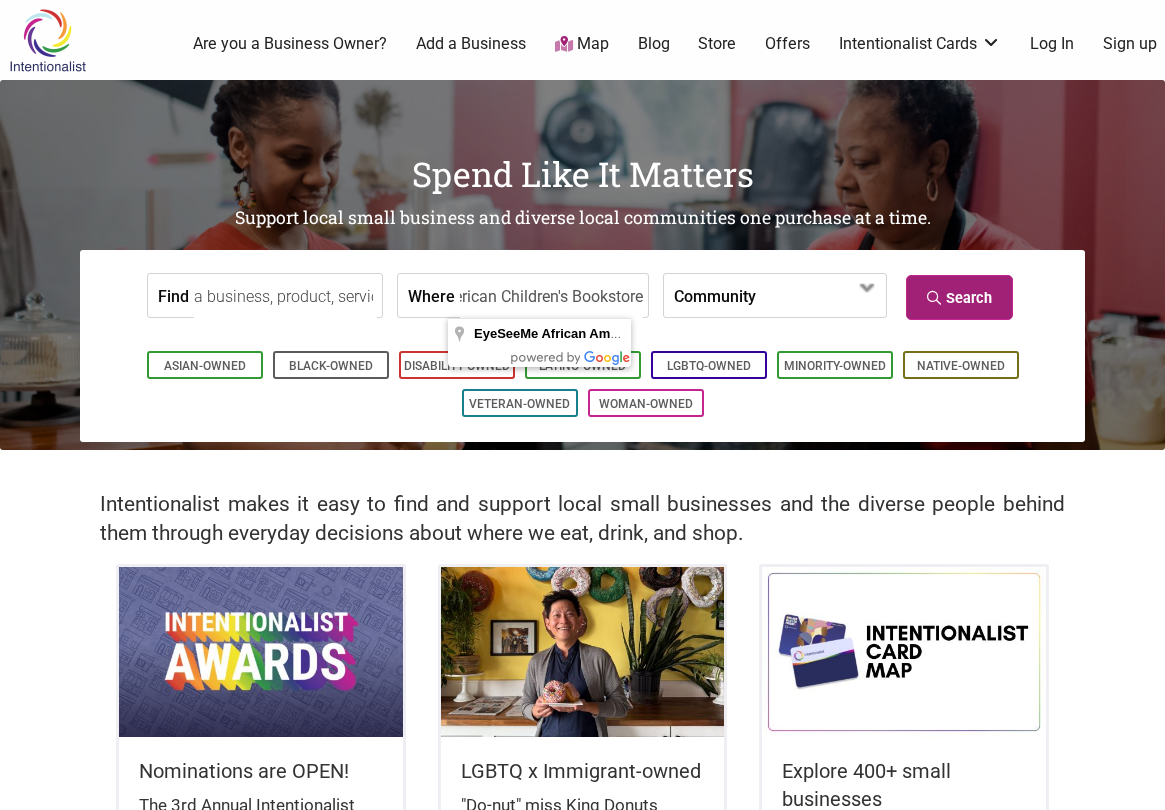 type on "EyeSeeMe African American Children's Bookstore" 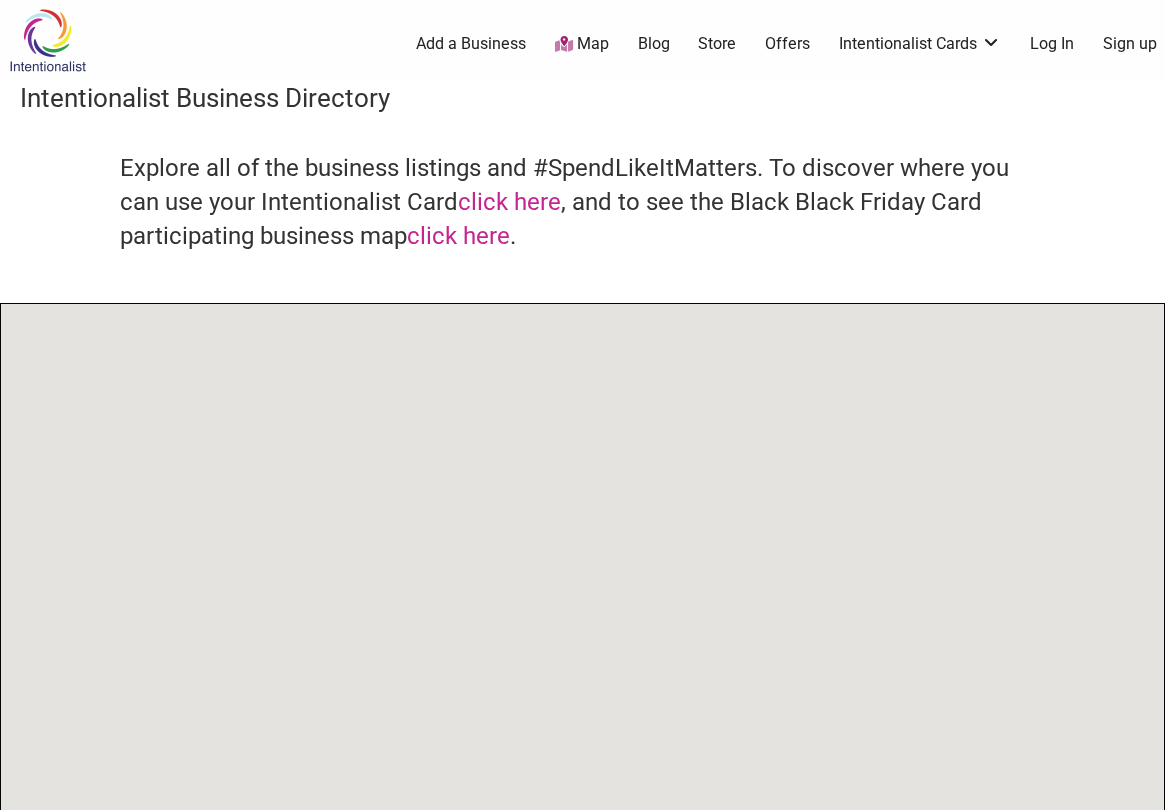 scroll, scrollTop: 0, scrollLeft: 0, axis: both 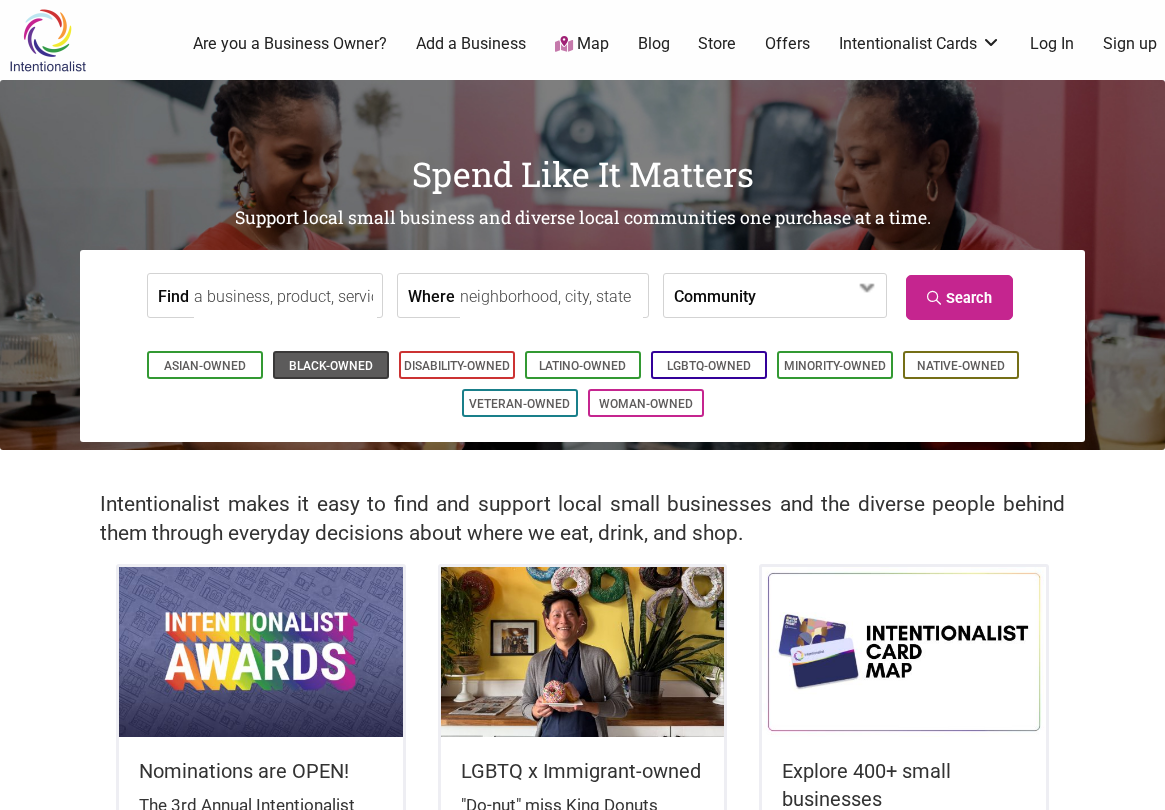 click on "Black-Owned" at bounding box center (331, 366) 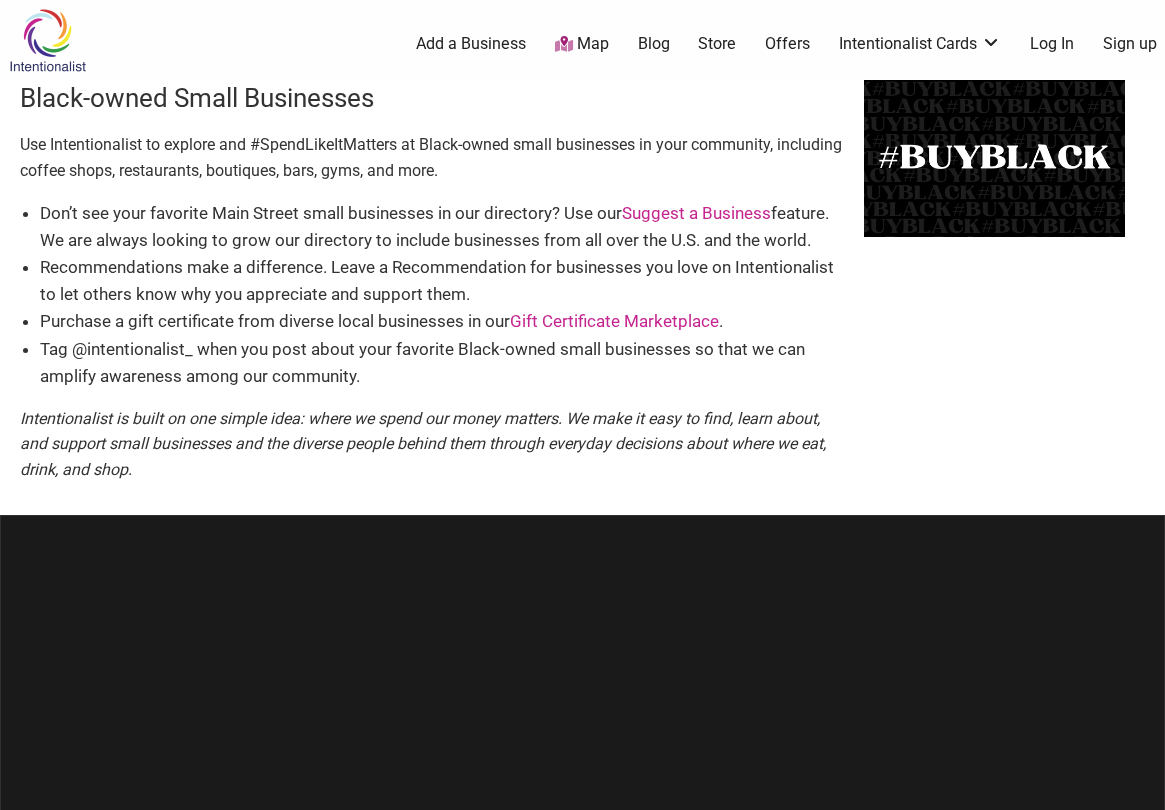 scroll, scrollTop: 0, scrollLeft: 0, axis: both 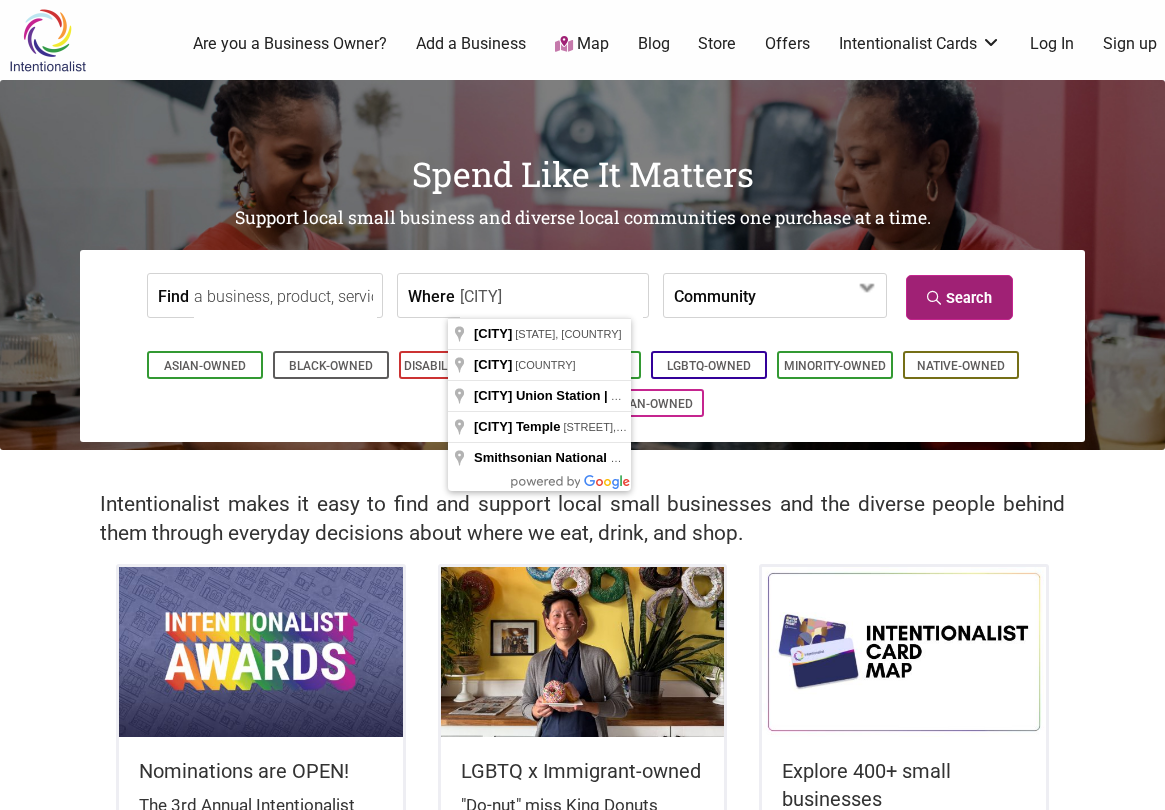 type on "[CITY]" 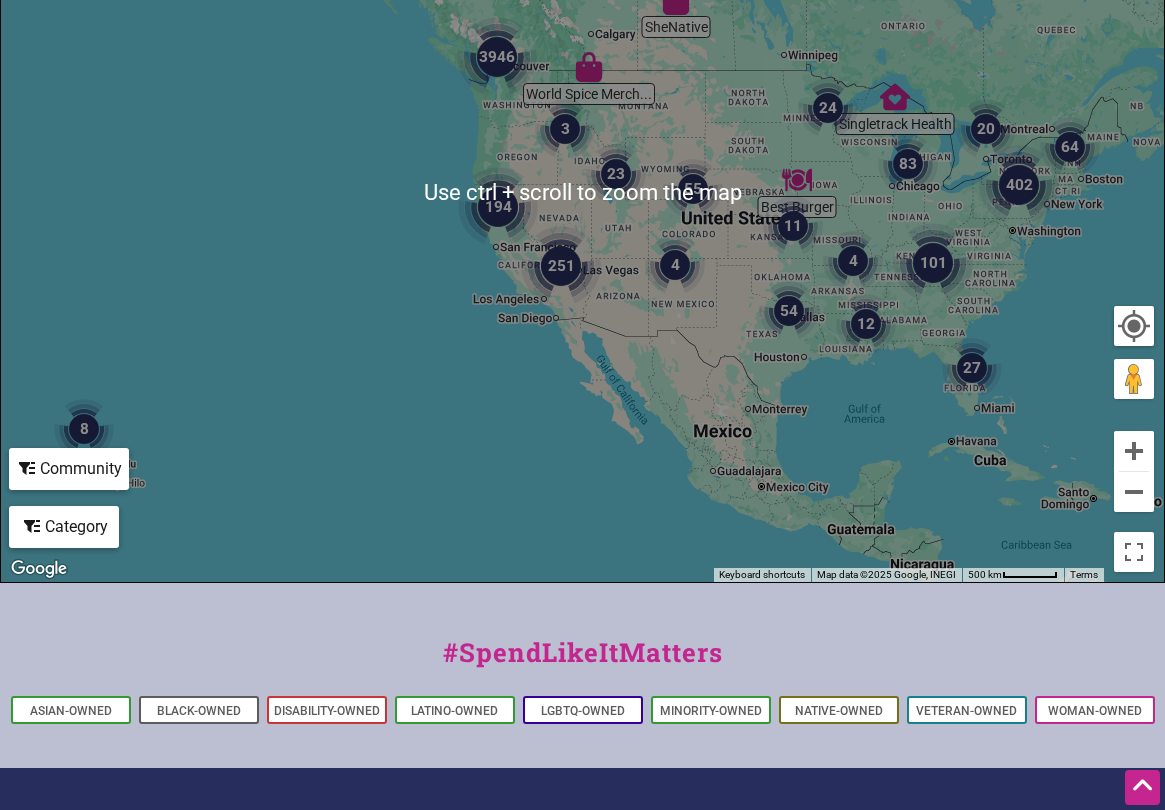 scroll, scrollTop: 749, scrollLeft: 0, axis: vertical 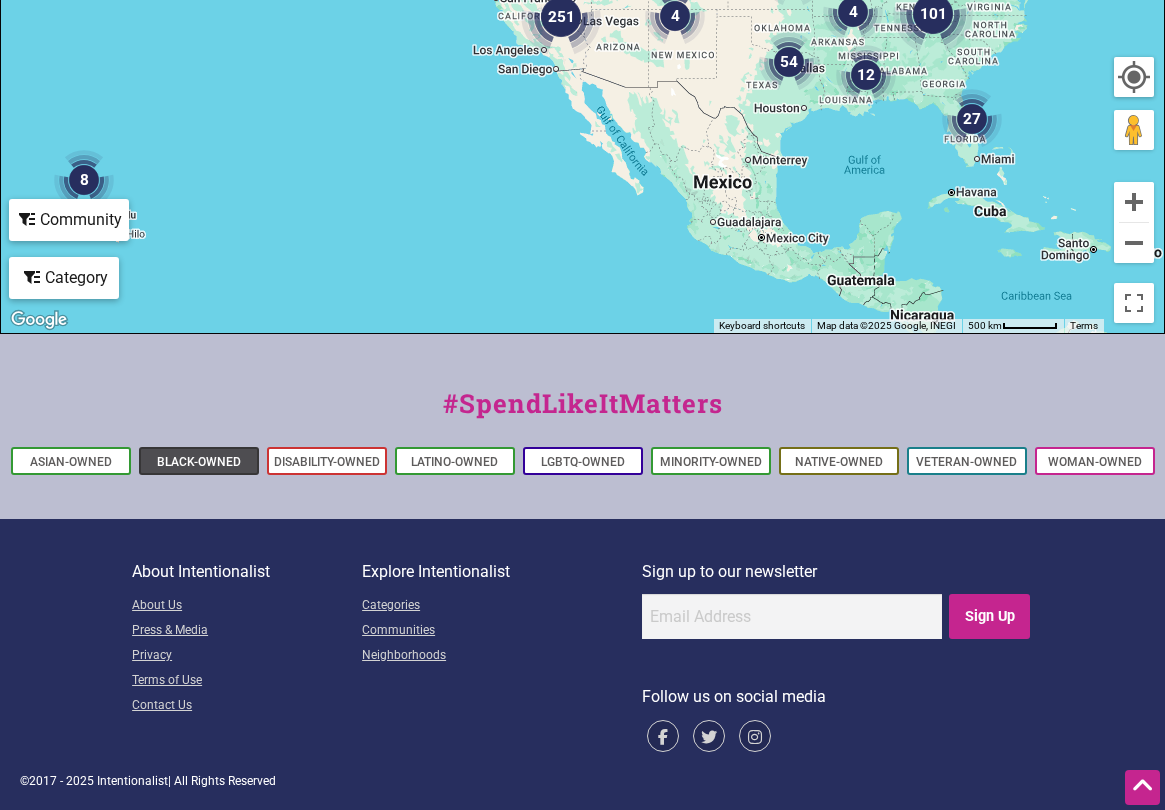 click on "Black-Owned" at bounding box center [199, 462] 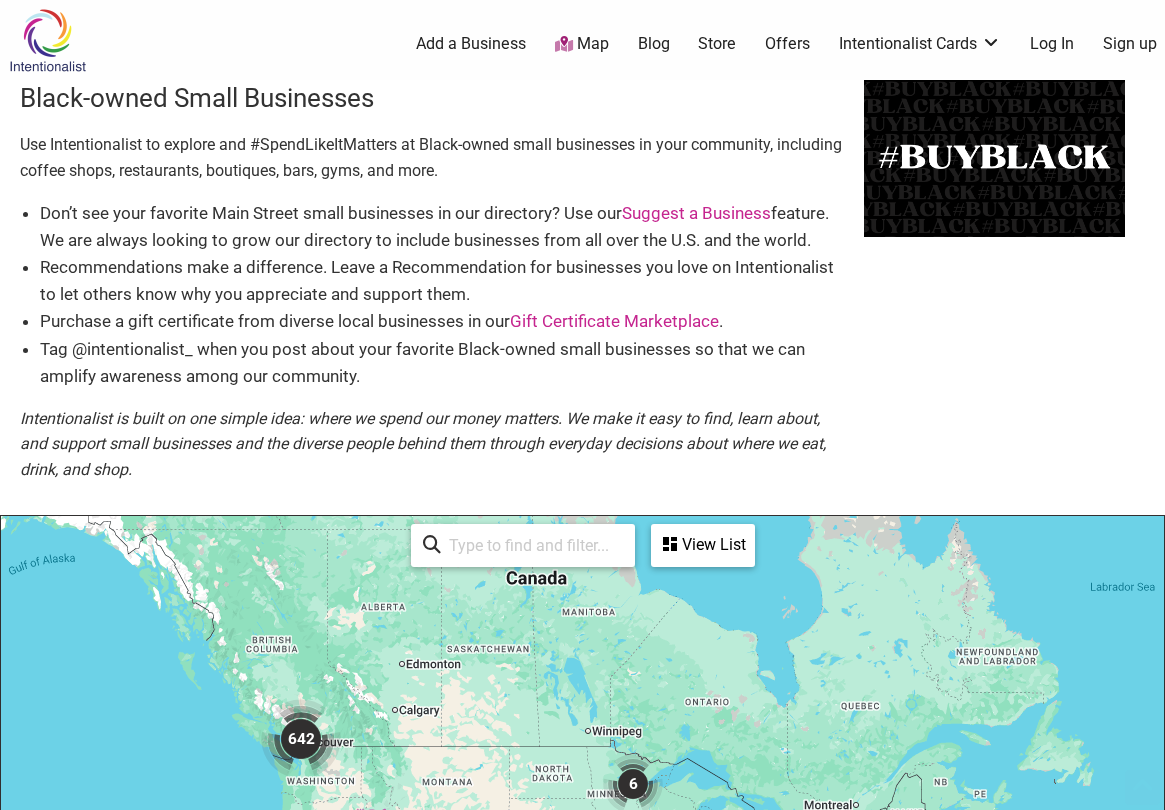 scroll, scrollTop: 500, scrollLeft: 0, axis: vertical 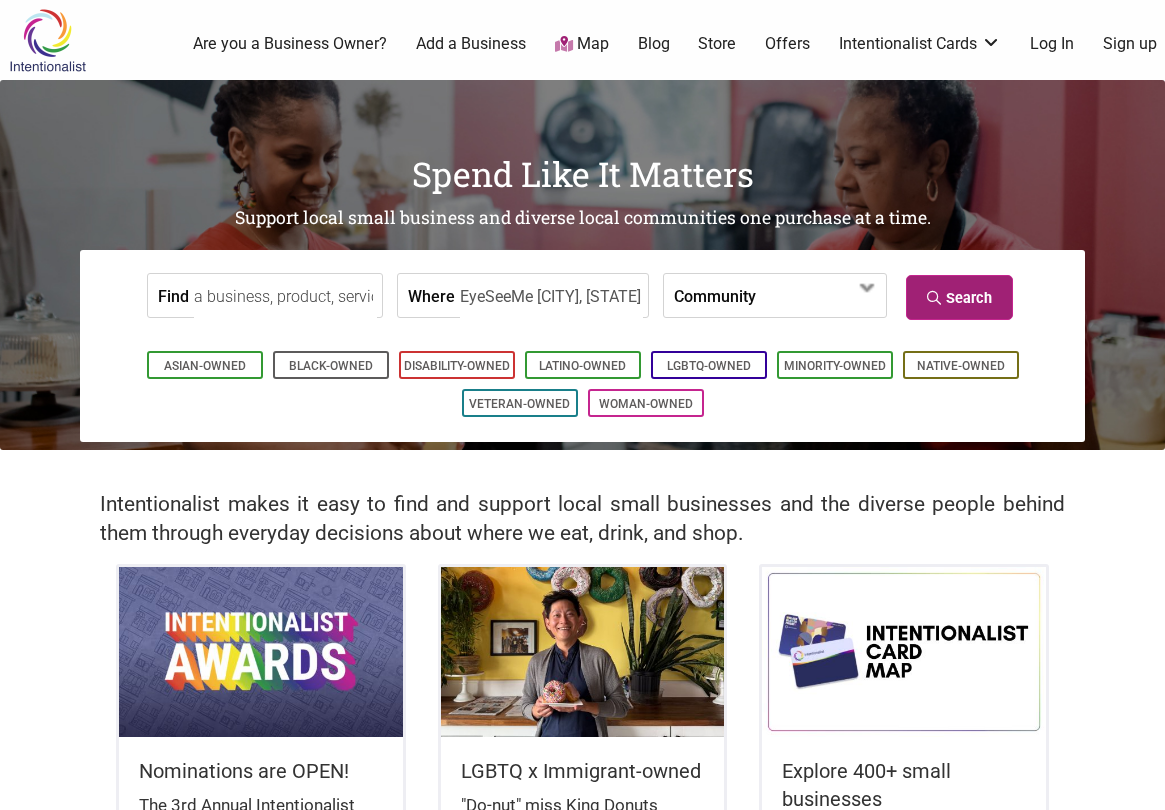 type on "EyeSeeMe [CITY], [STATE]" 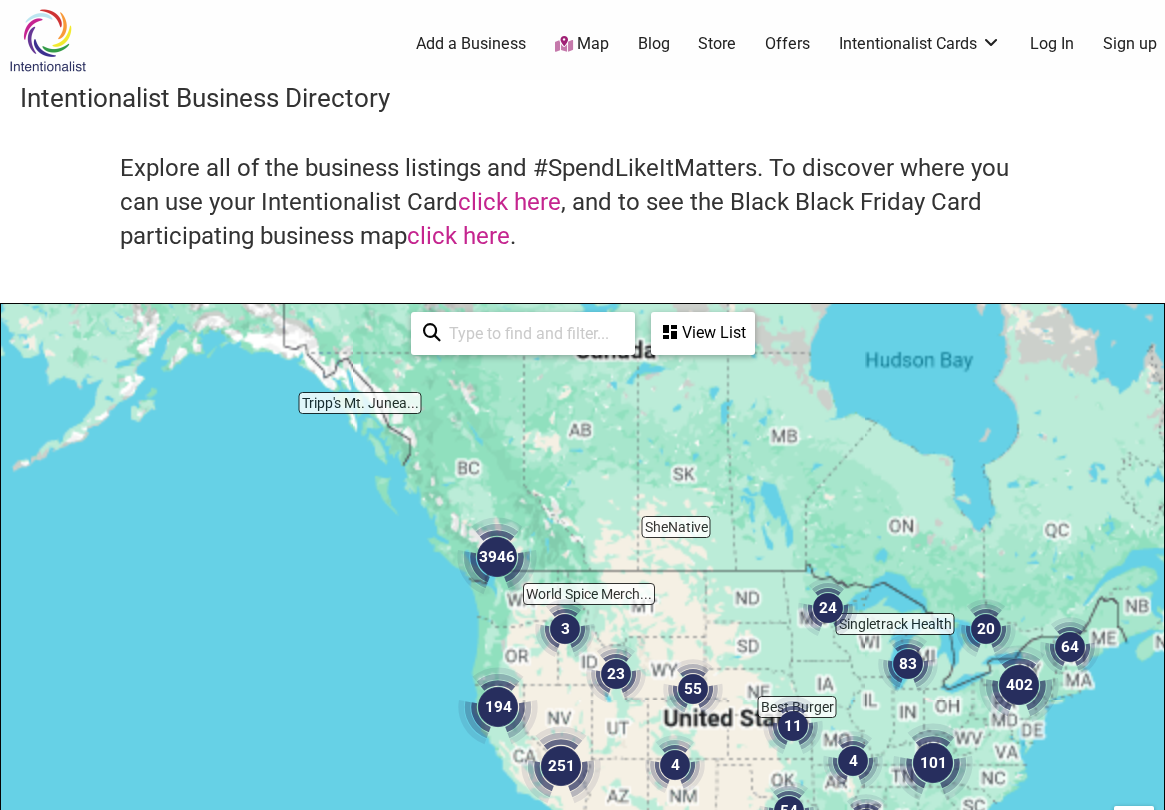 scroll, scrollTop: 500, scrollLeft: 0, axis: vertical 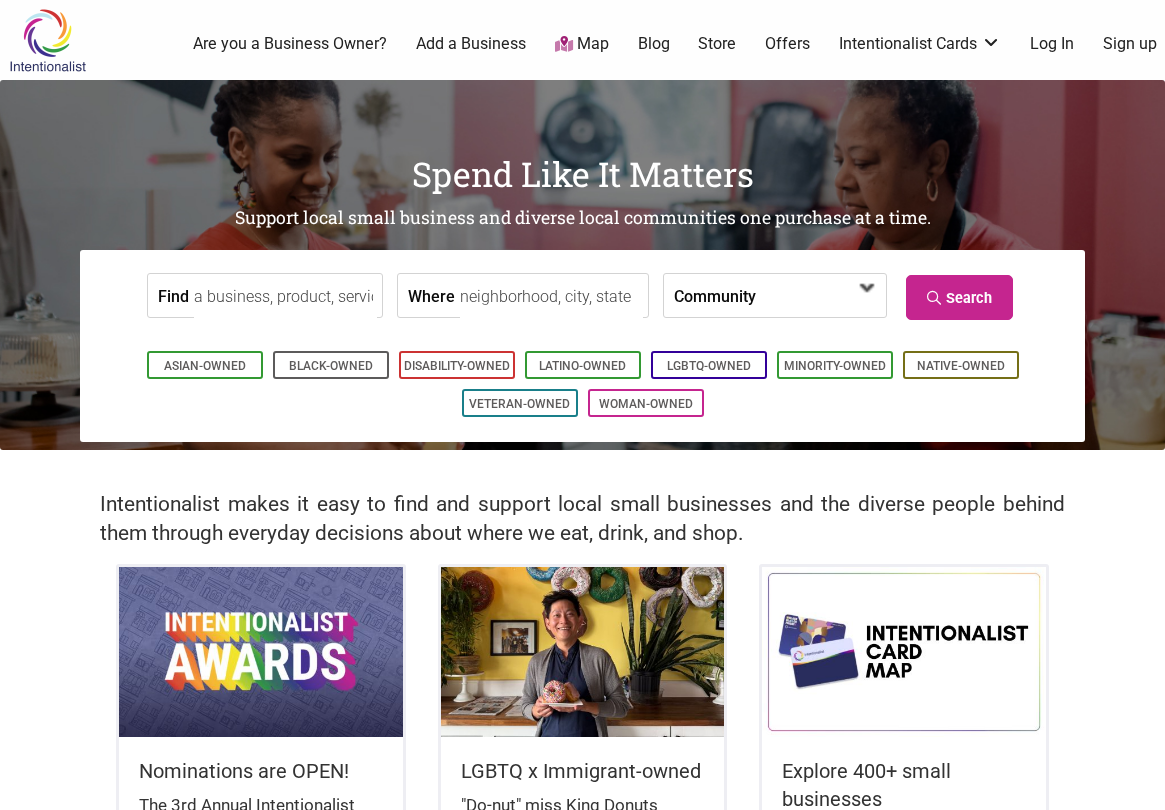 click at bounding box center (813, 297) 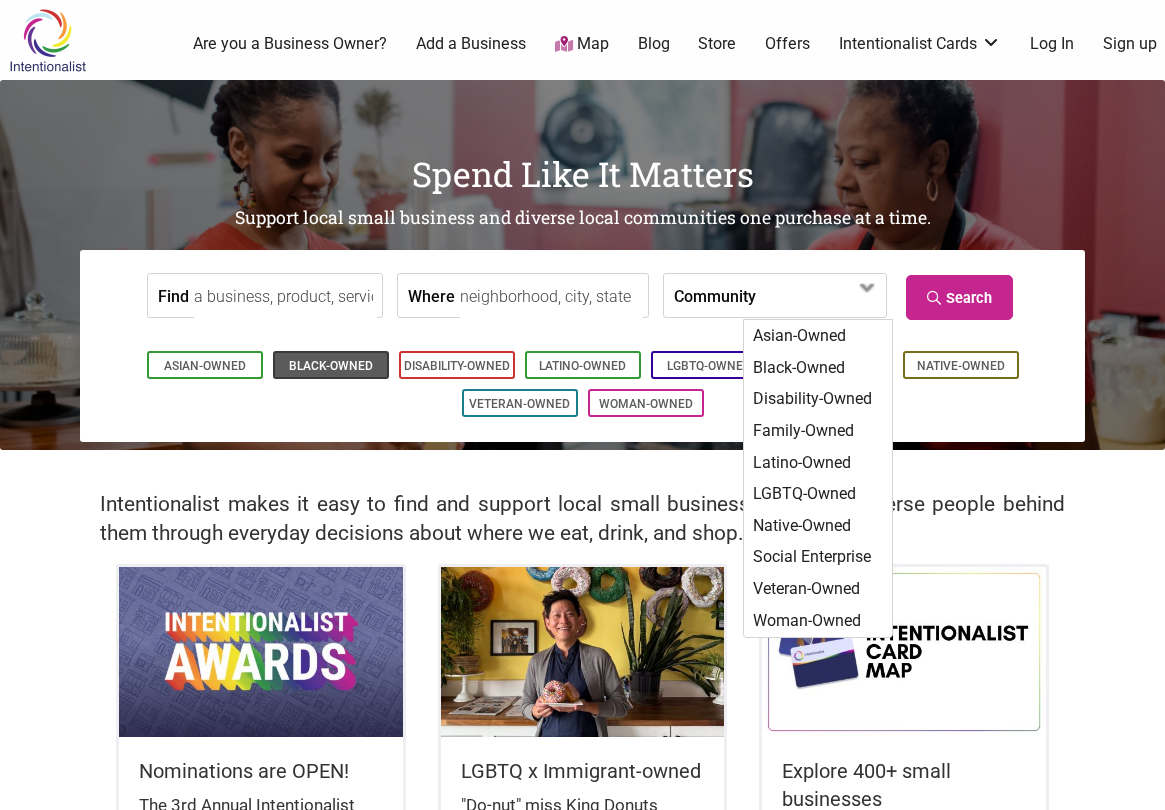 click on "Black-Owned" at bounding box center (331, 366) 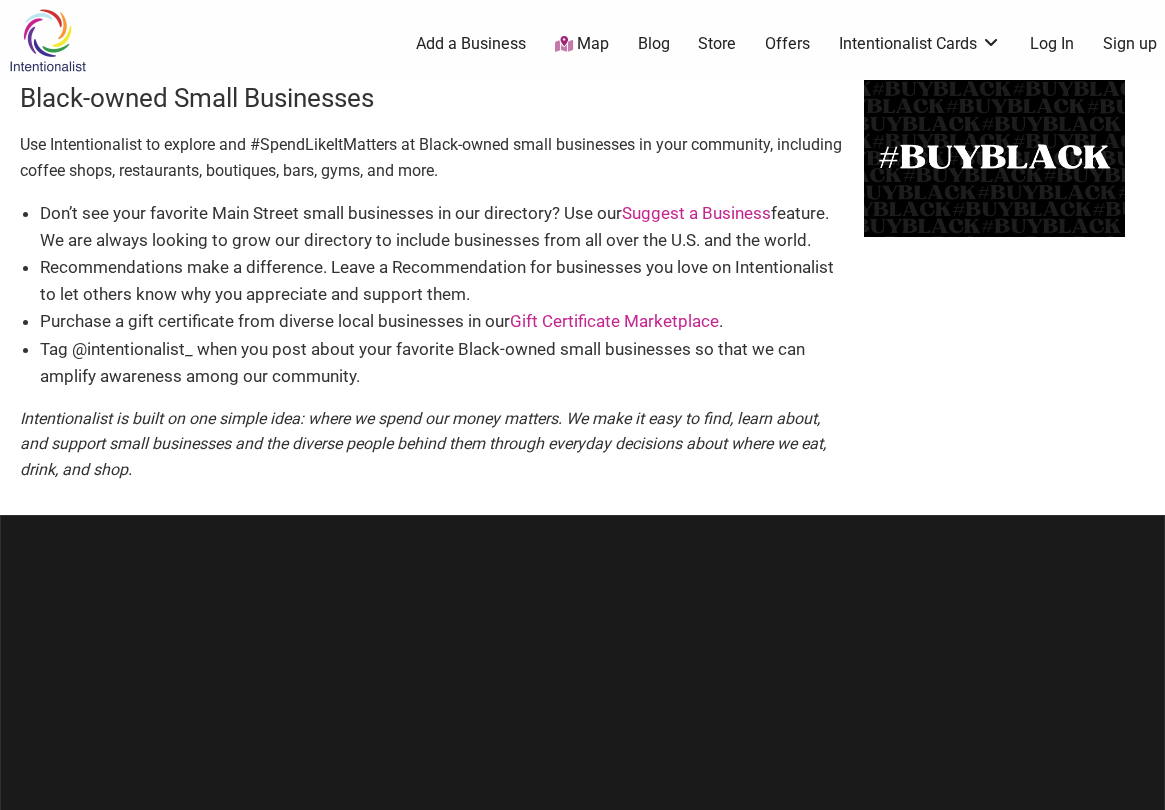 scroll, scrollTop: 0, scrollLeft: 0, axis: both 